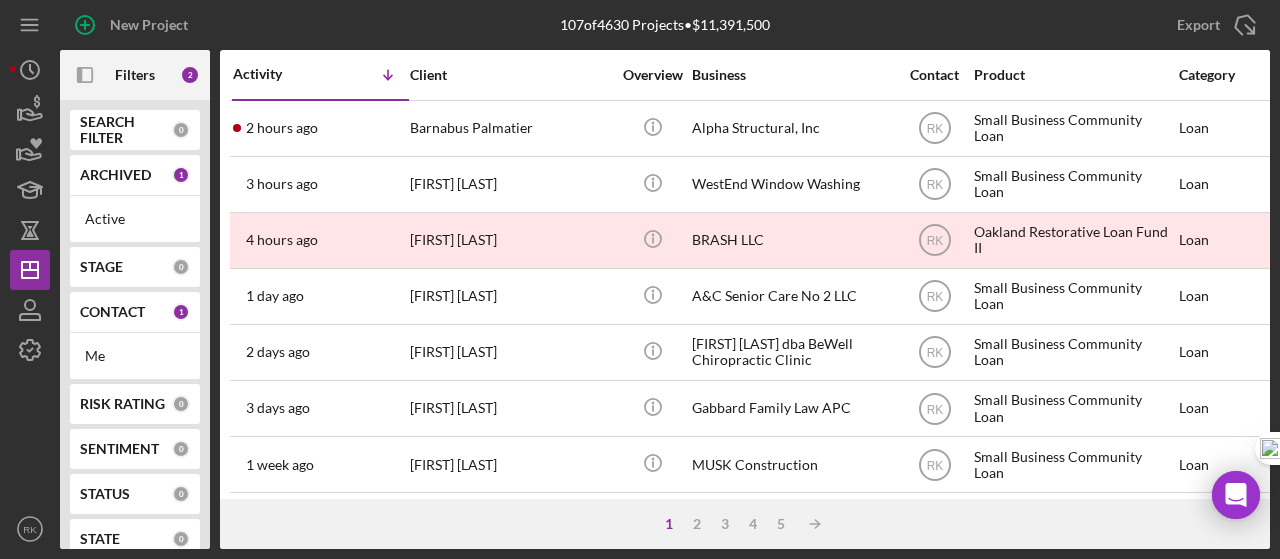 scroll, scrollTop: 0, scrollLeft: 0, axis: both 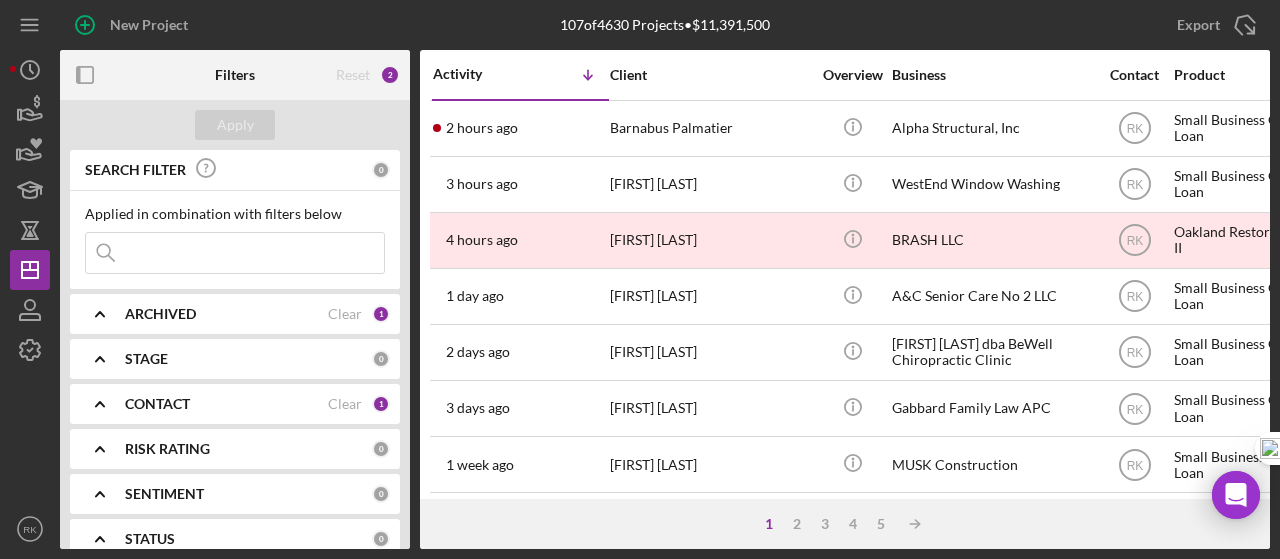 click at bounding box center (235, 253) 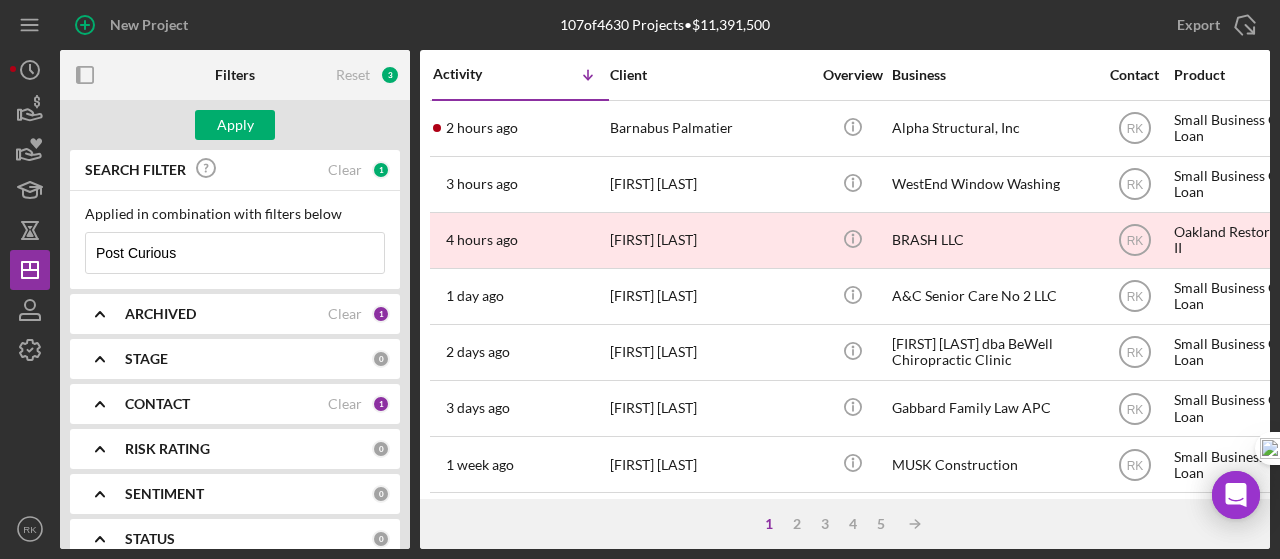 type on "Post Curious LLC" 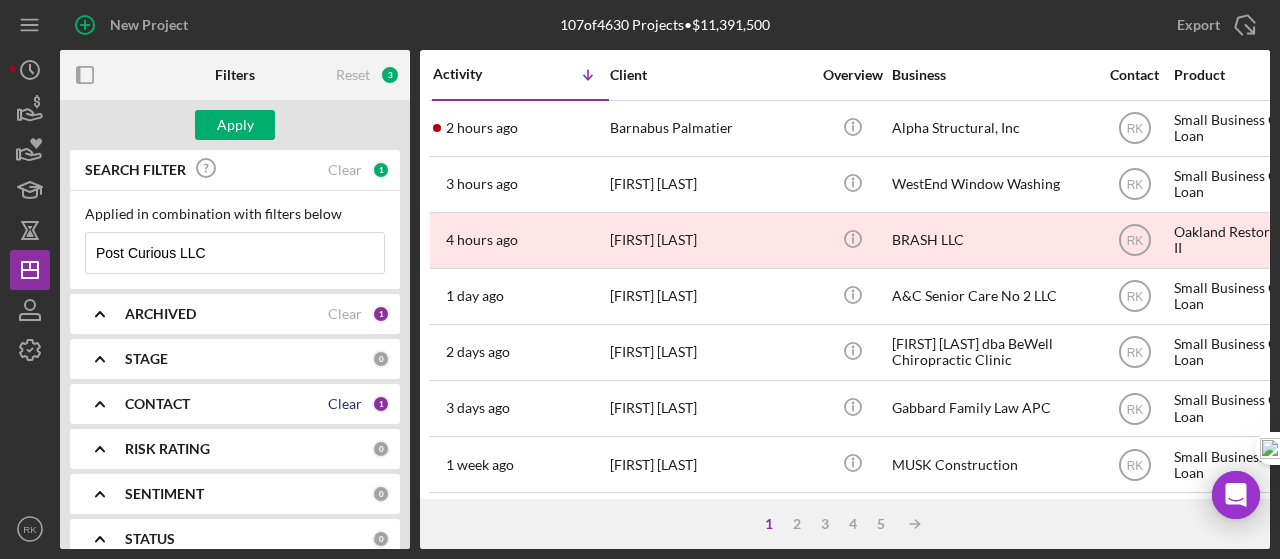 click on "Clear" at bounding box center [345, 404] 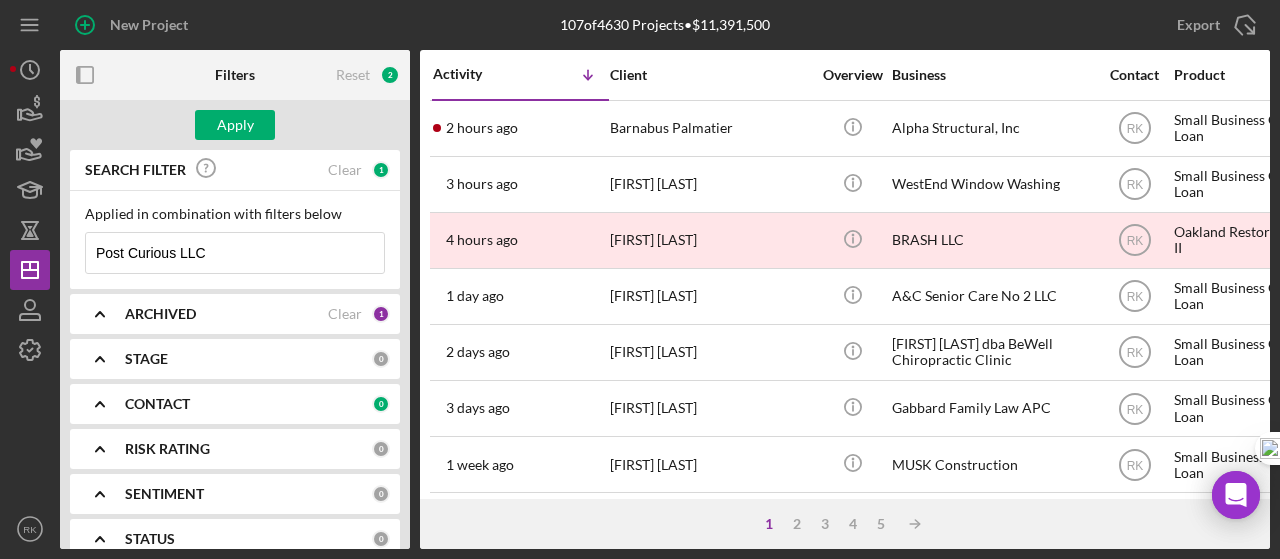 click on "CONTACT" at bounding box center (157, 404) 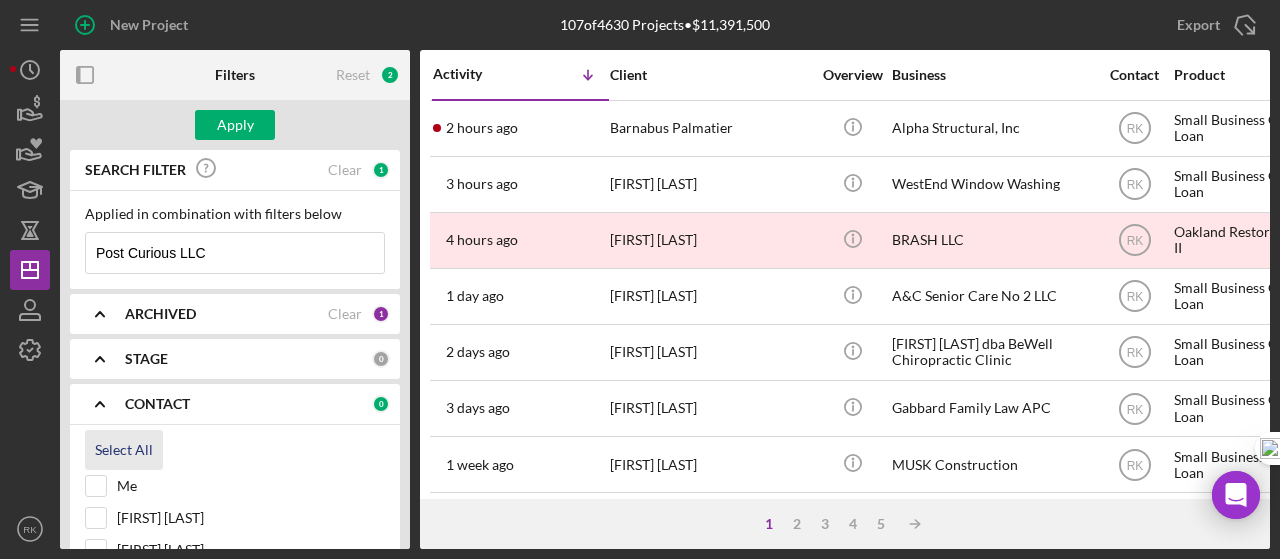 click on "Select All" at bounding box center [124, 450] 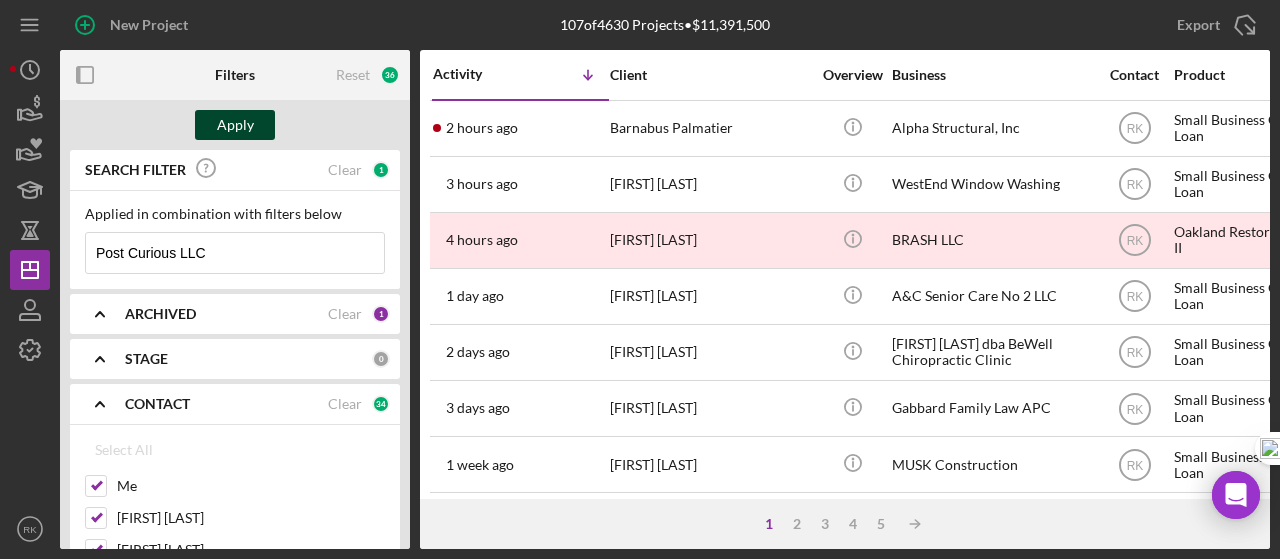 click on "Apply" at bounding box center [235, 125] 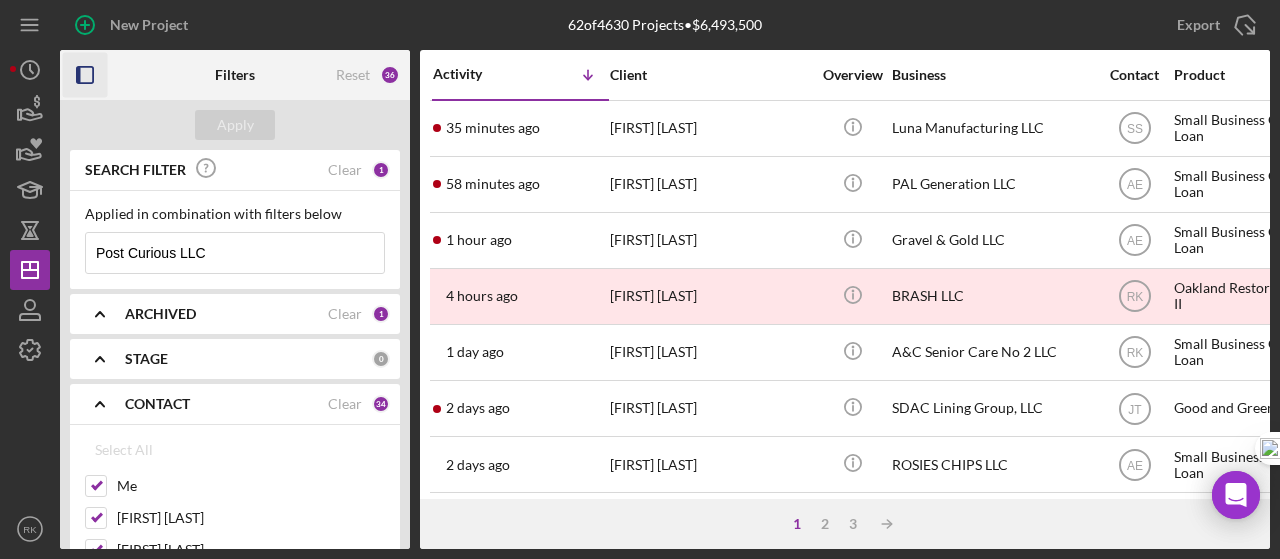 click 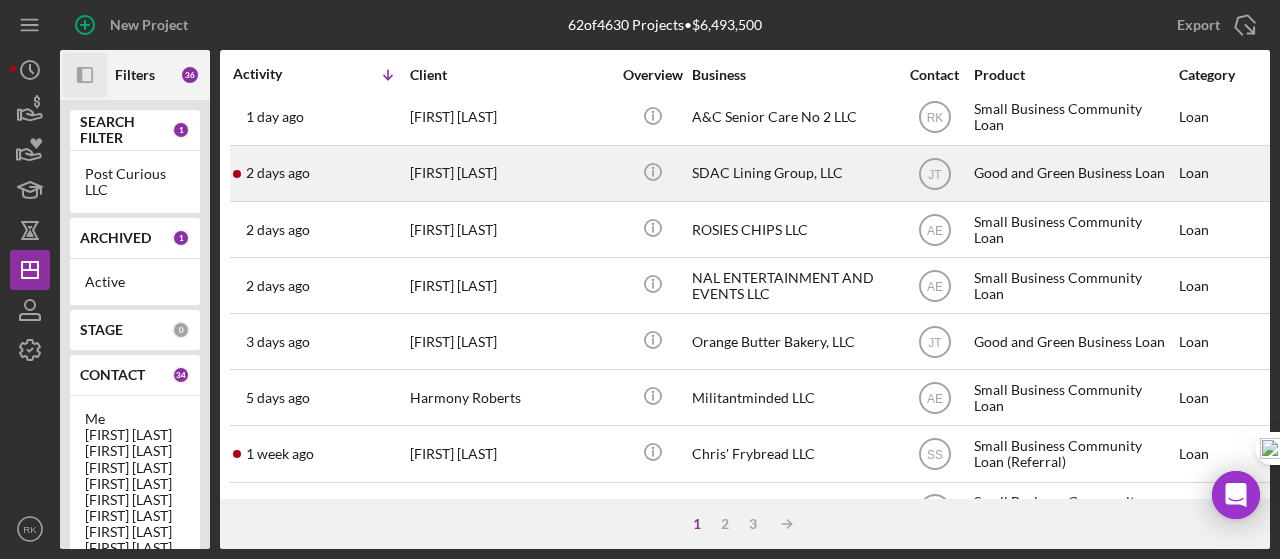 scroll, scrollTop: 0, scrollLeft: 0, axis: both 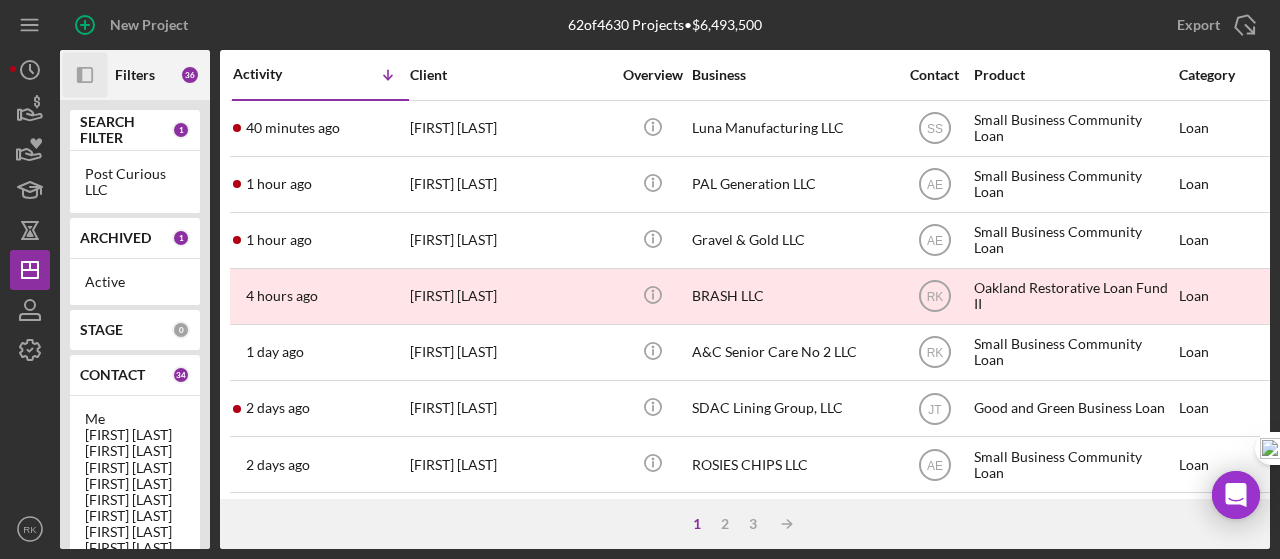 click on "SEARCH FILTER" at bounding box center (126, 130) 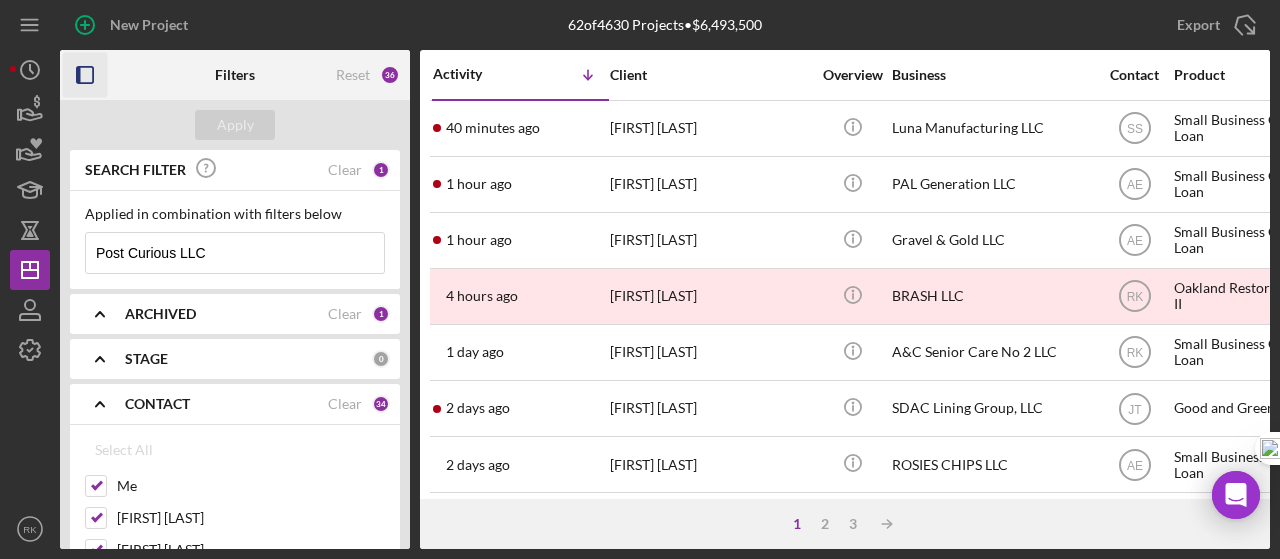 click on "Clear" at bounding box center [345, 170] 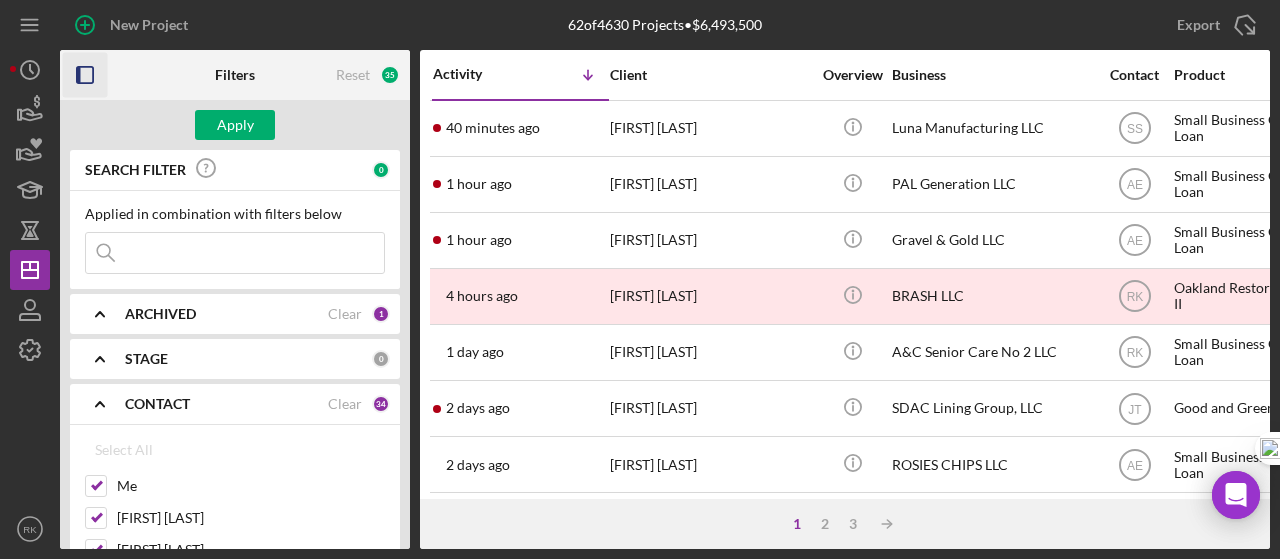 click on "Clear" at bounding box center (345, 404) 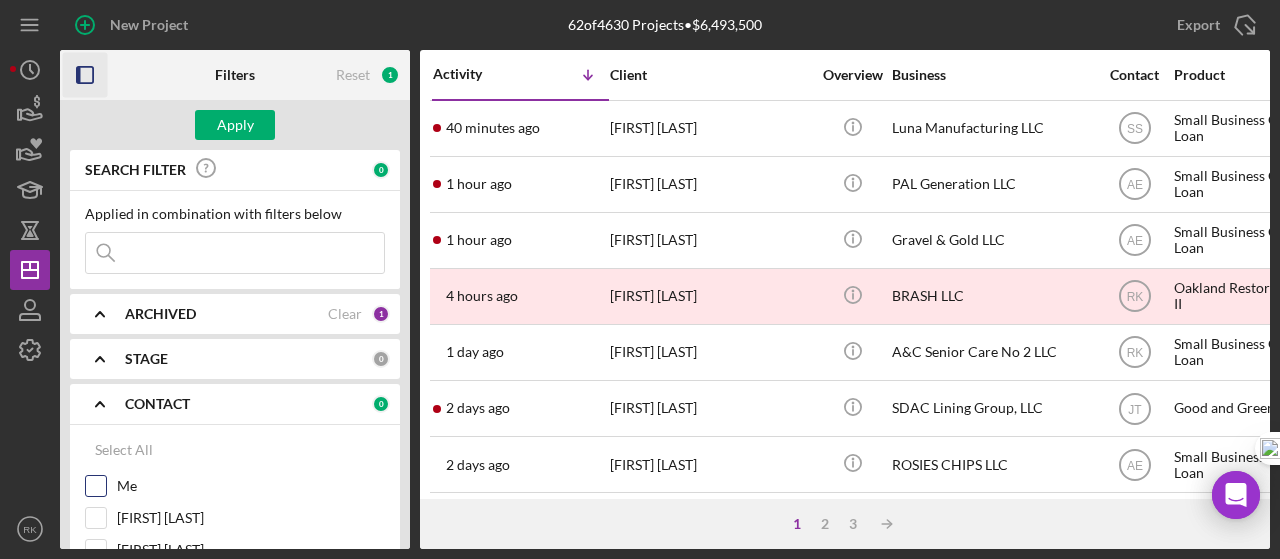 click on "Me" at bounding box center (96, 486) 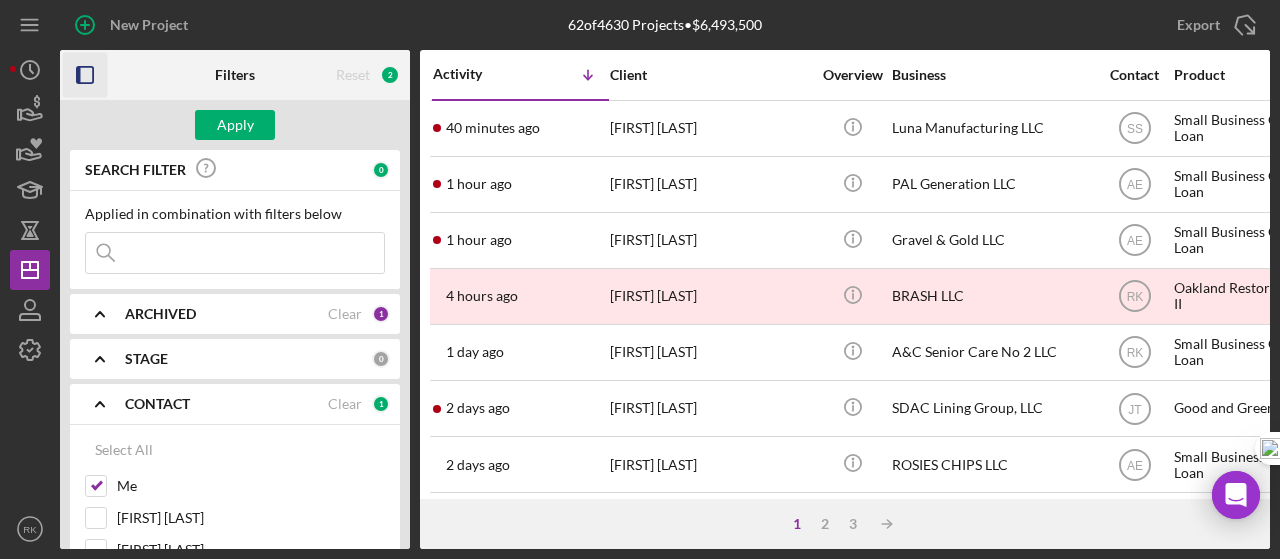 click 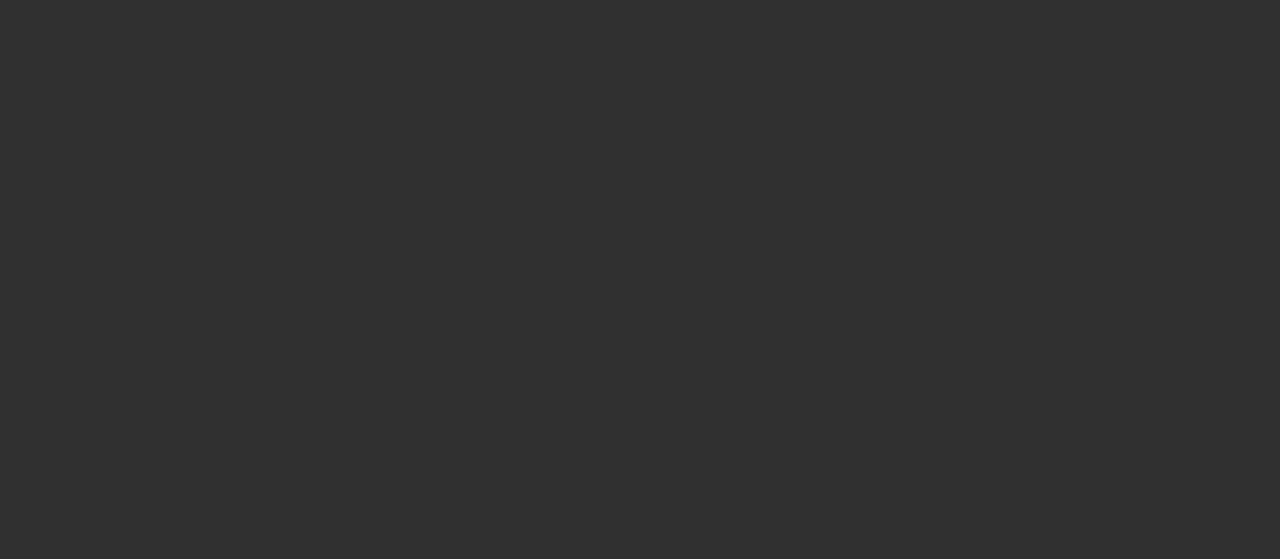 scroll, scrollTop: 0, scrollLeft: 0, axis: both 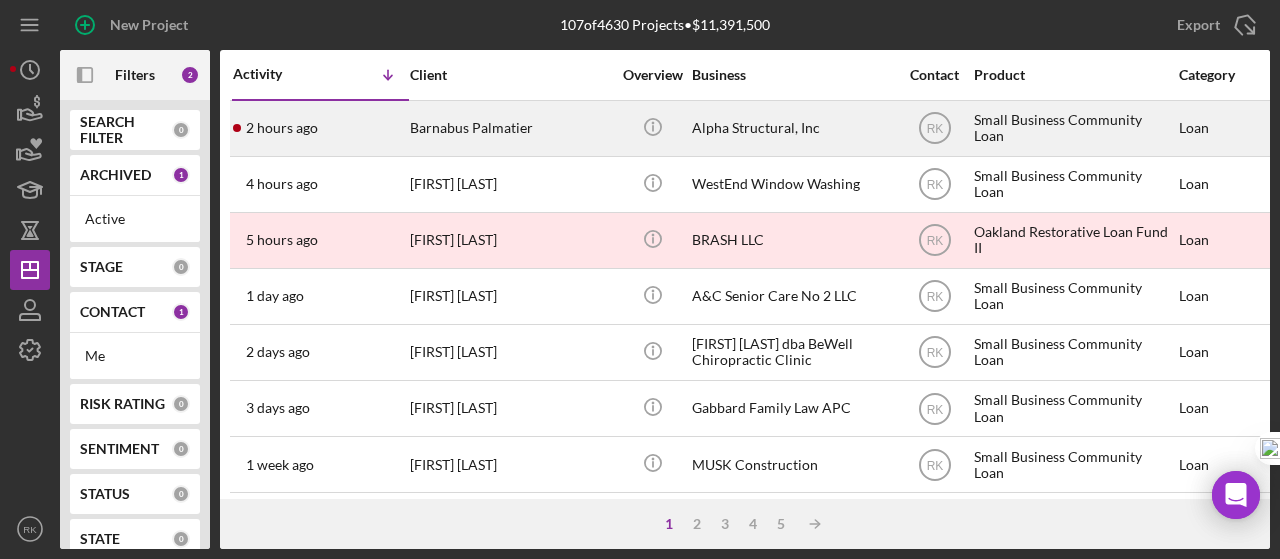click on "Barnabus Palmatier" at bounding box center (510, 128) 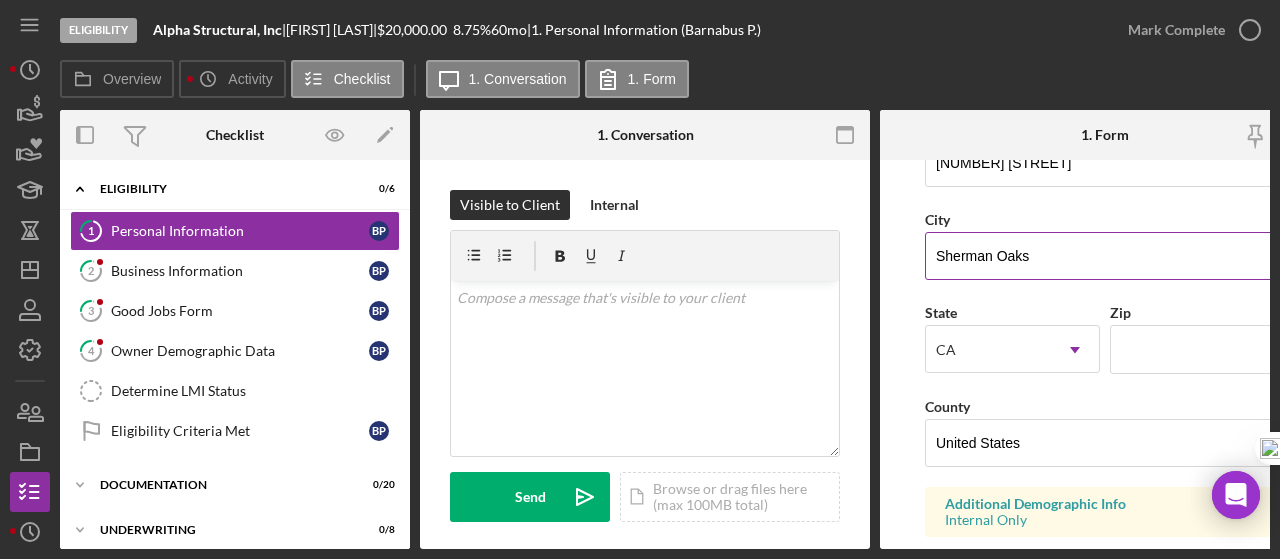 scroll, scrollTop: 433, scrollLeft: 0, axis: vertical 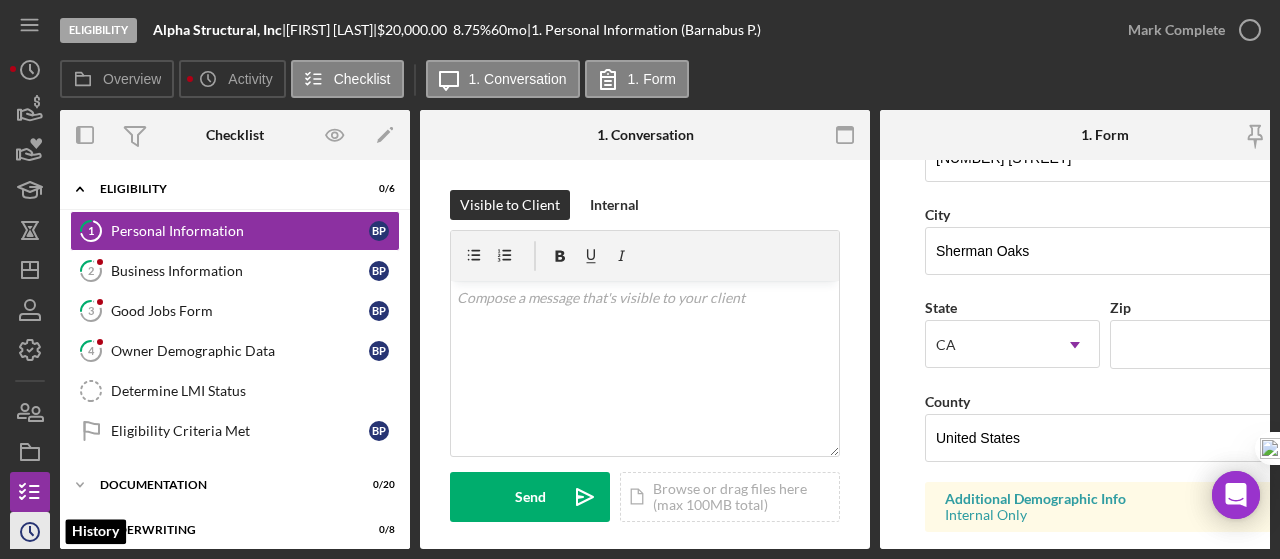 click on "Icon/History" 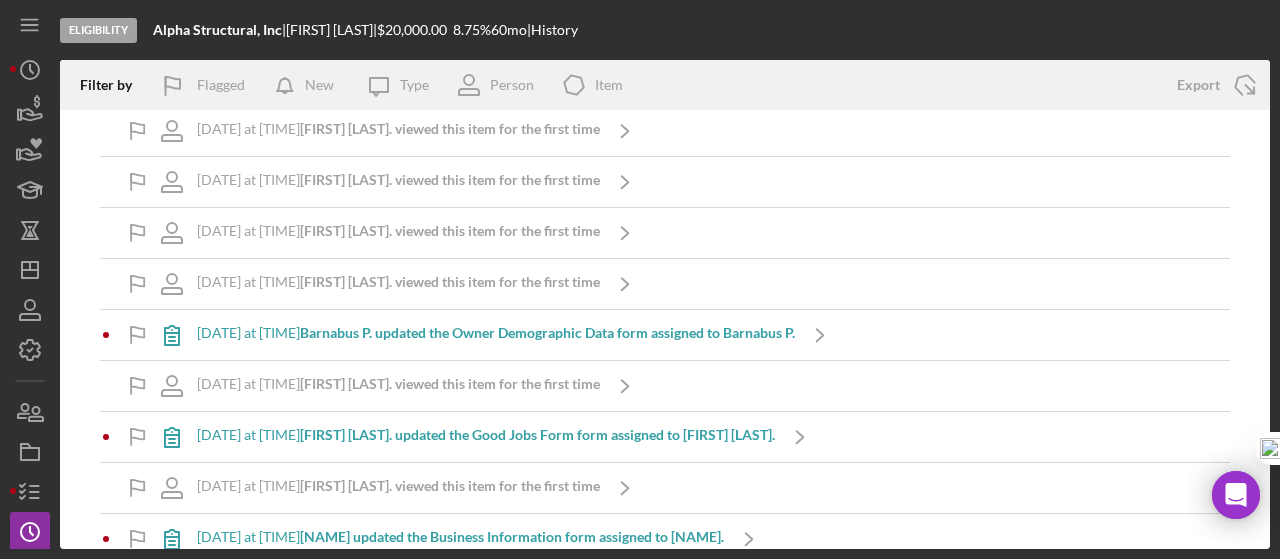 scroll, scrollTop: 0, scrollLeft: 0, axis: both 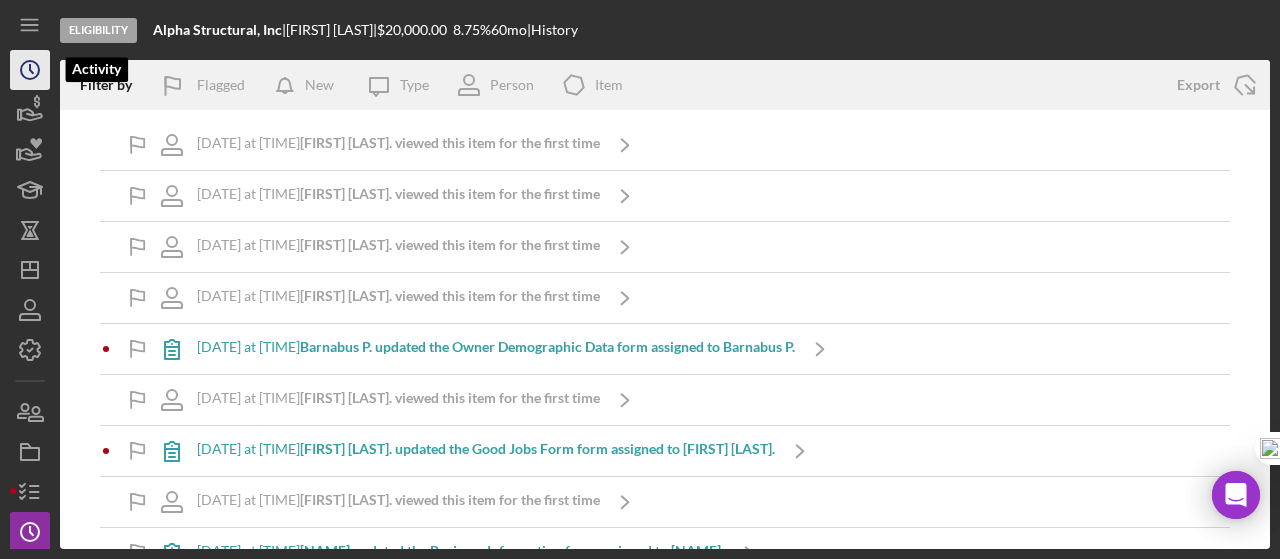 click on "Icon/History" 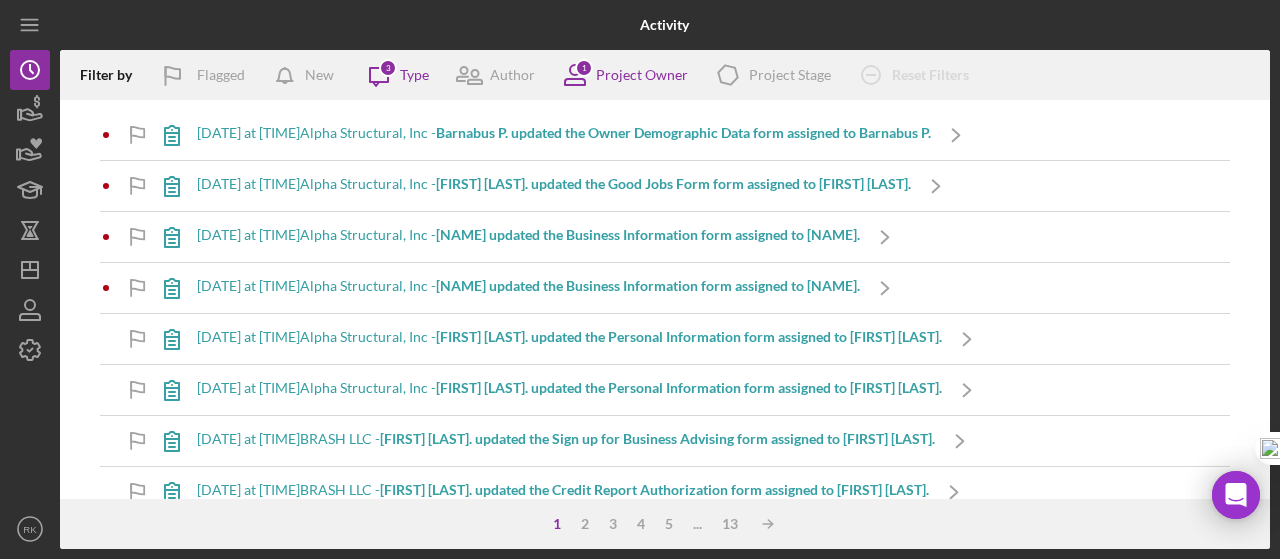 click on "Filter by" at bounding box center (113, 75) 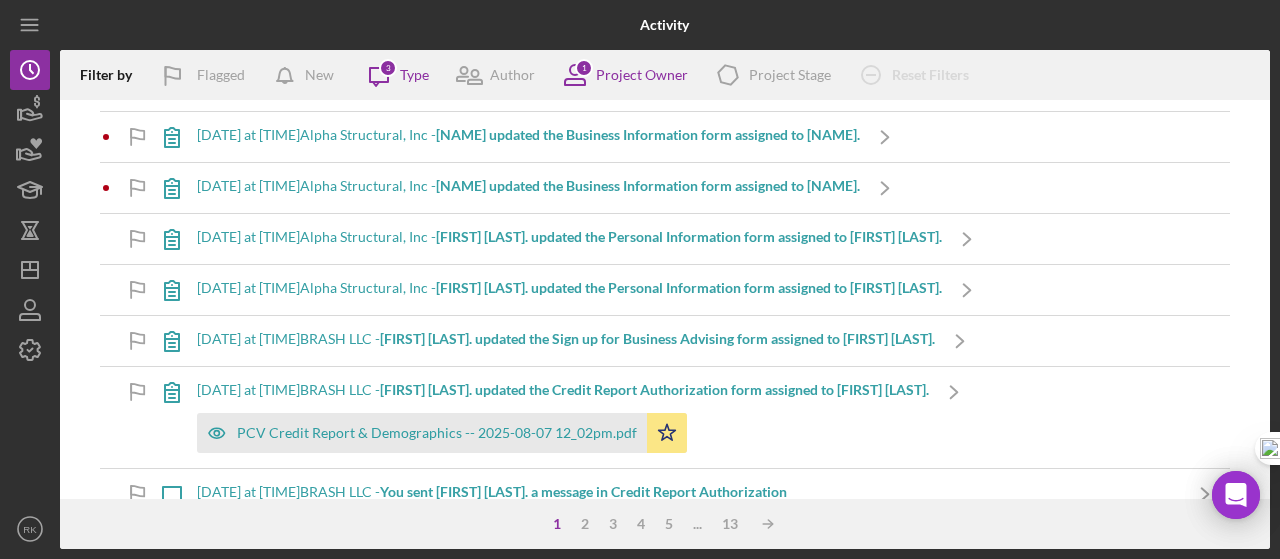 scroll, scrollTop: 0, scrollLeft: 0, axis: both 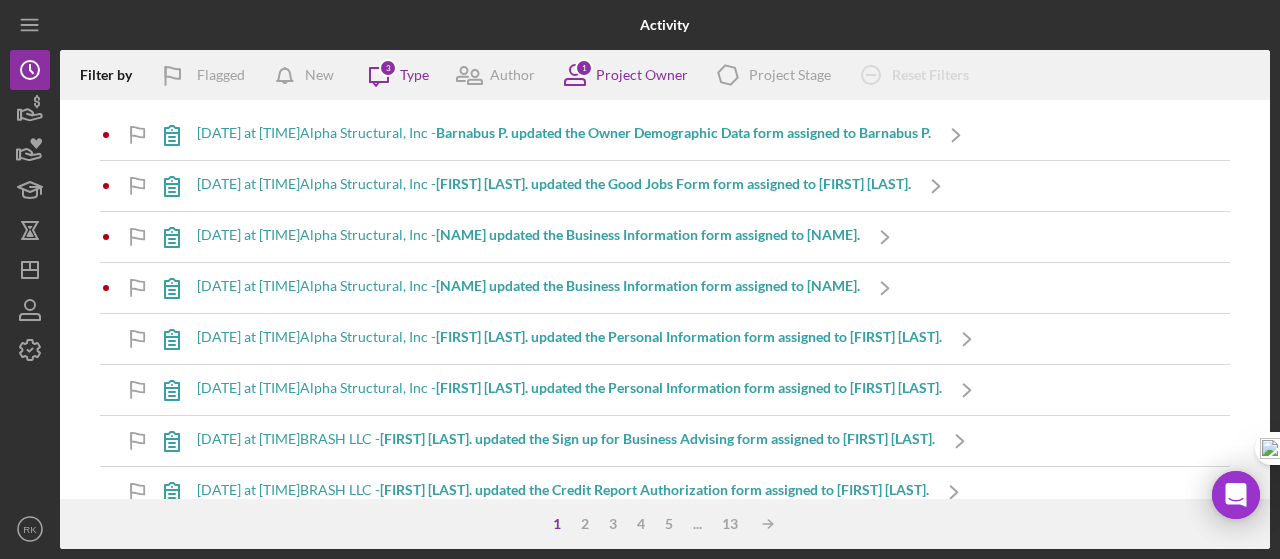 click on "Filter by" at bounding box center [113, 75] 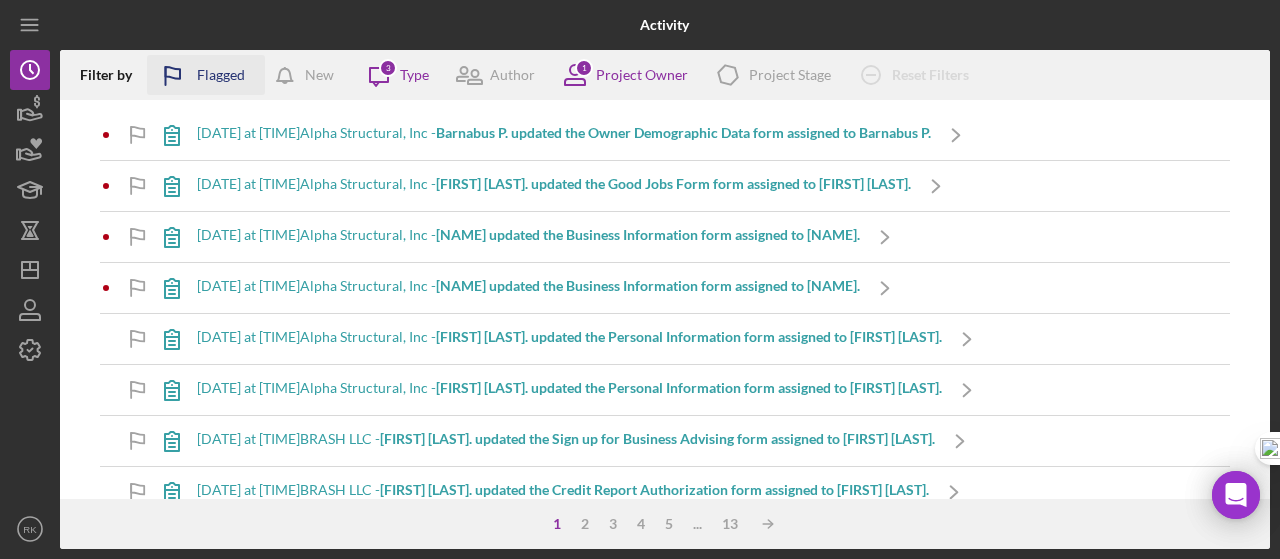 click 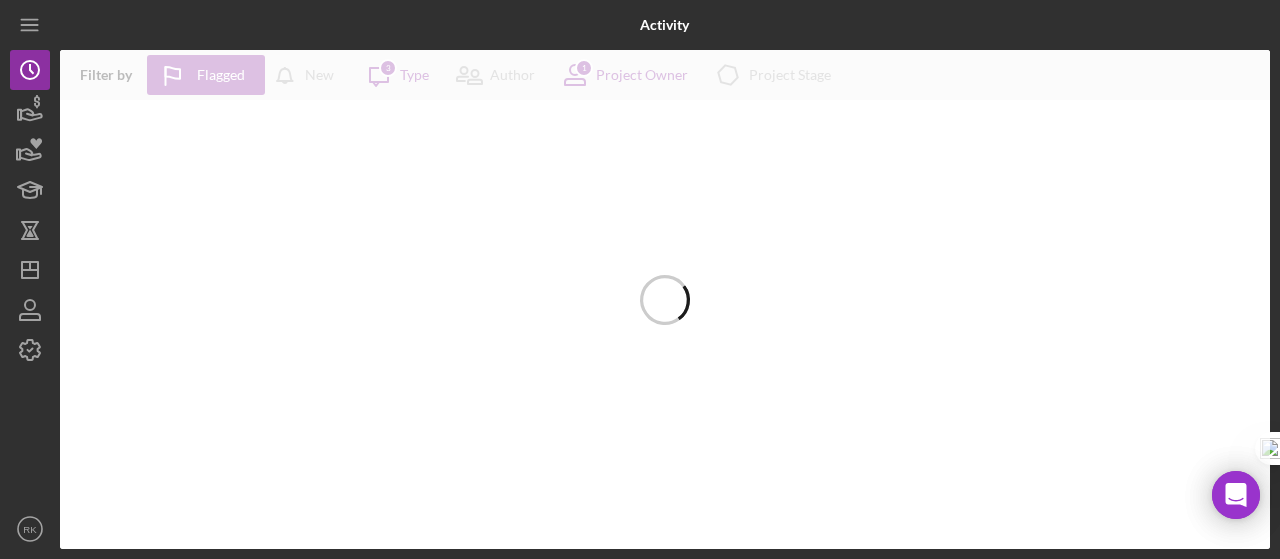 drag, startPoint x: 174, startPoint y: 70, endPoint x: 757, endPoint y: 142, distance: 587.42914 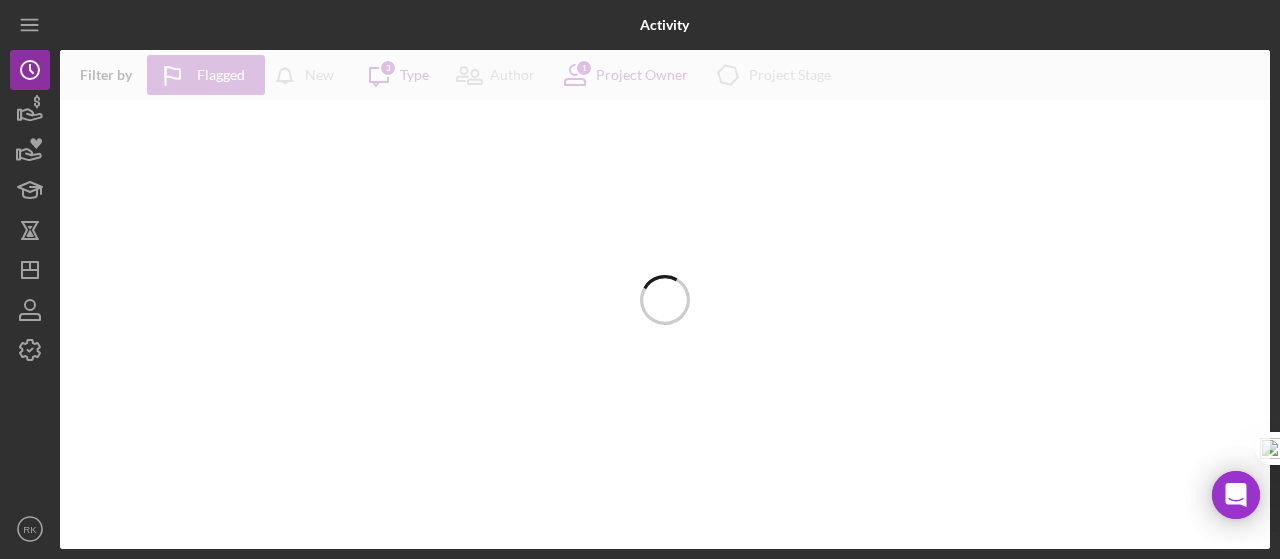 click at bounding box center [665, 299] 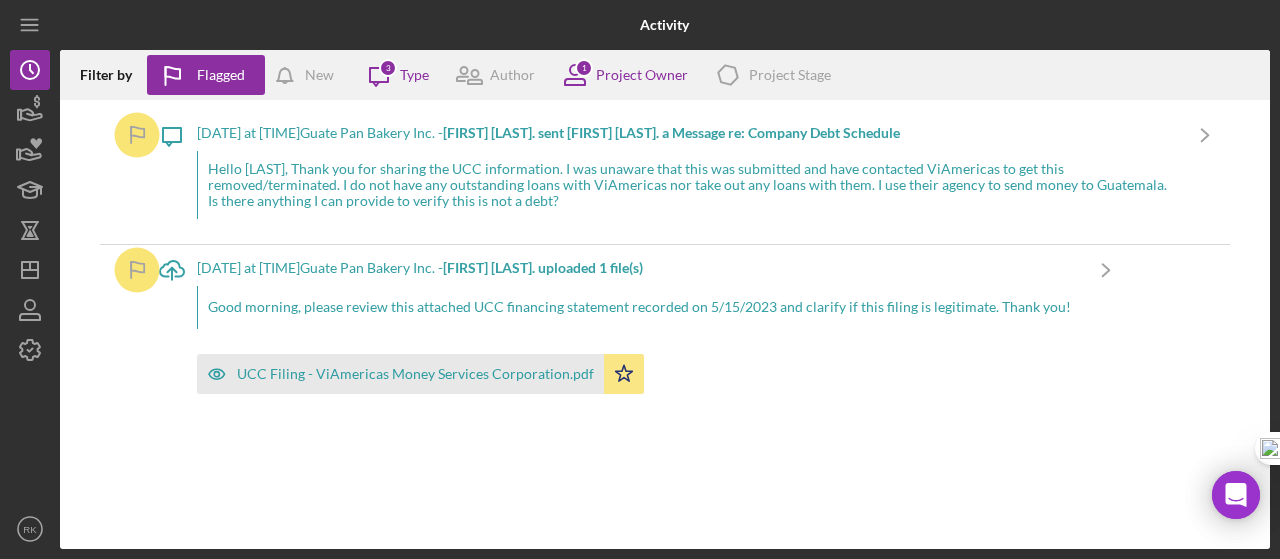 click on "Filter by" at bounding box center (113, 75) 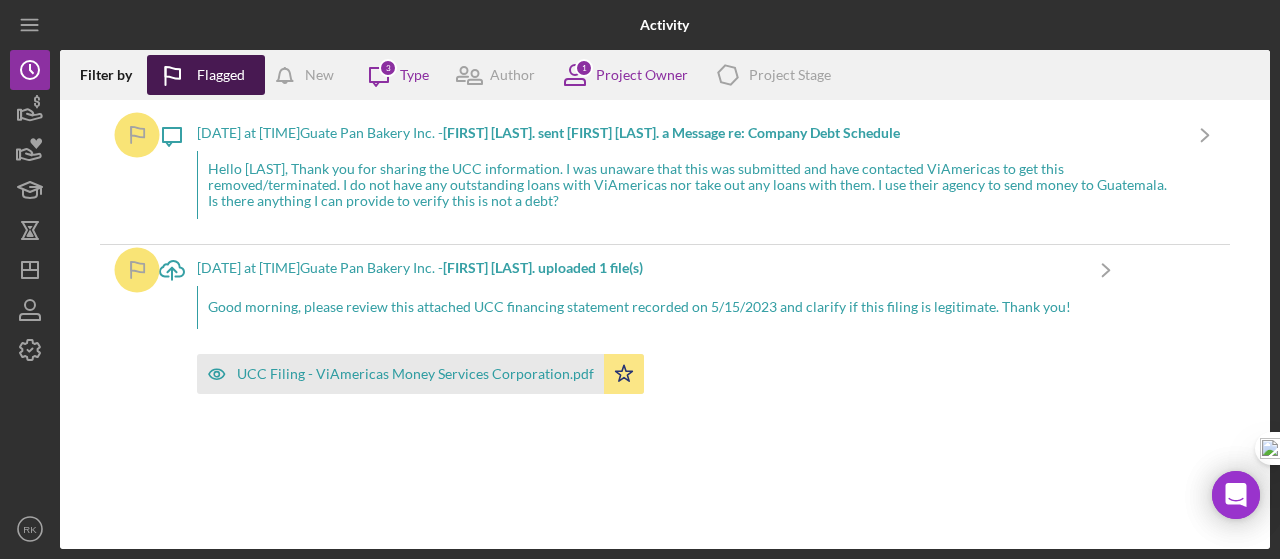 click 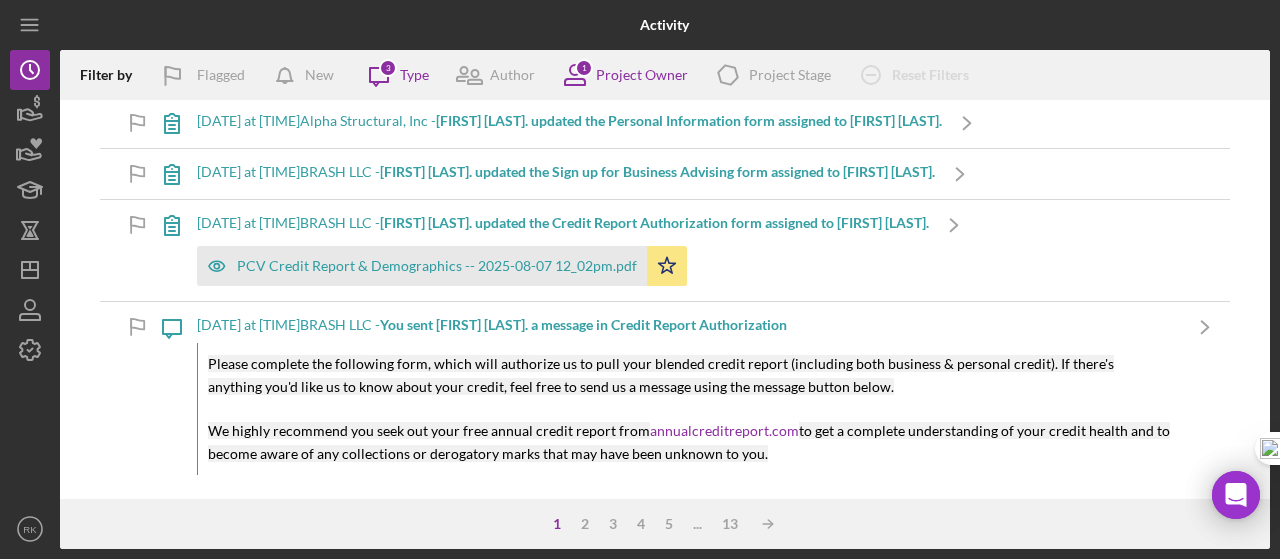 scroll, scrollTop: 0, scrollLeft: 0, axis: both 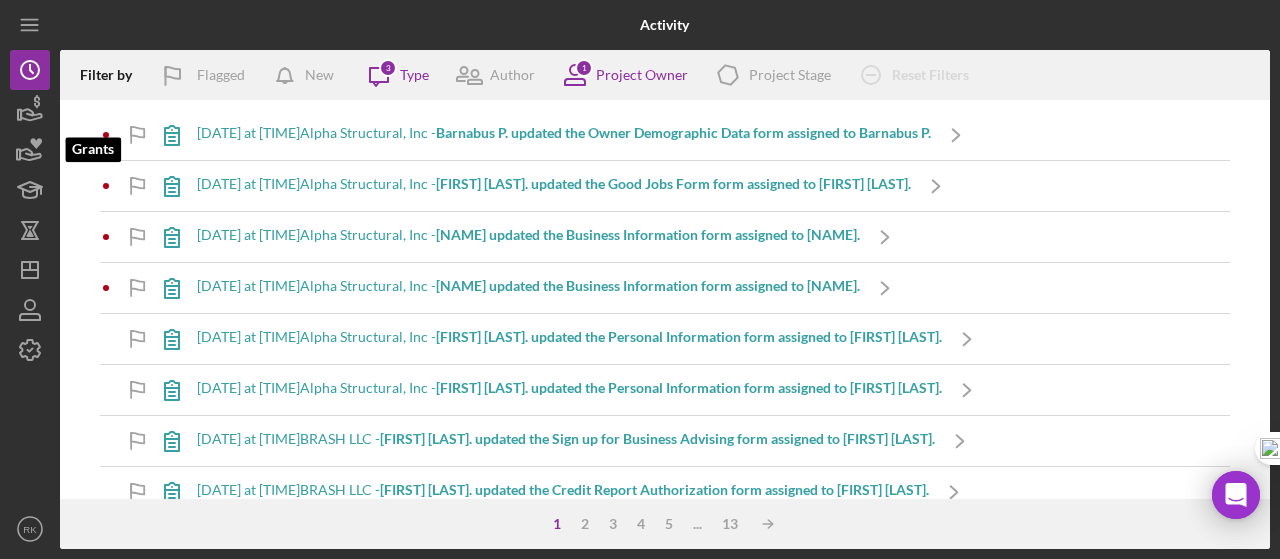 drag, startPoint x: 40, startPoint y: 161, endPoint x: 22, endPoint y: 408, distance: 247.655 